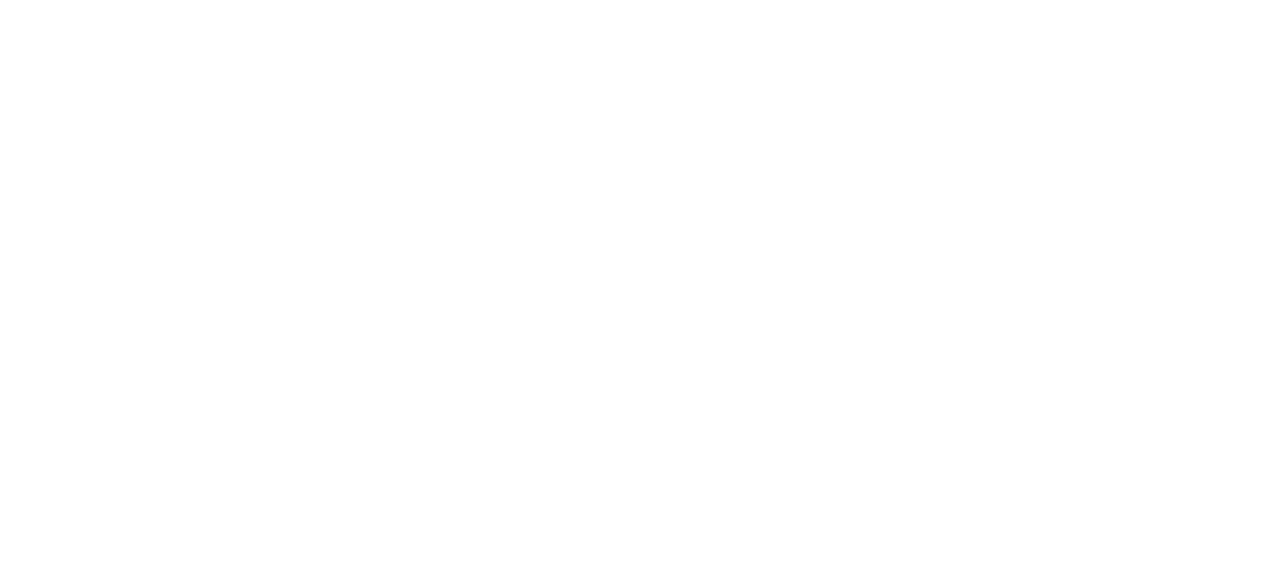 scroll, scrollTop: 0, scrollLeft: 0, axis: both 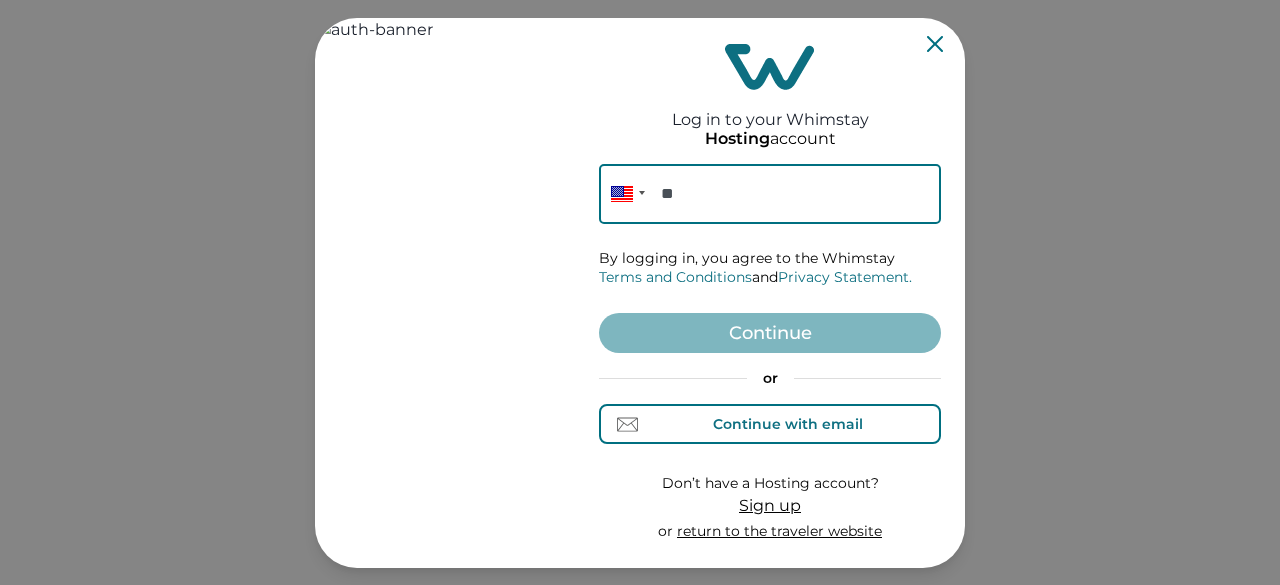 click on "Continue with email" at bounding box center [788, 424] 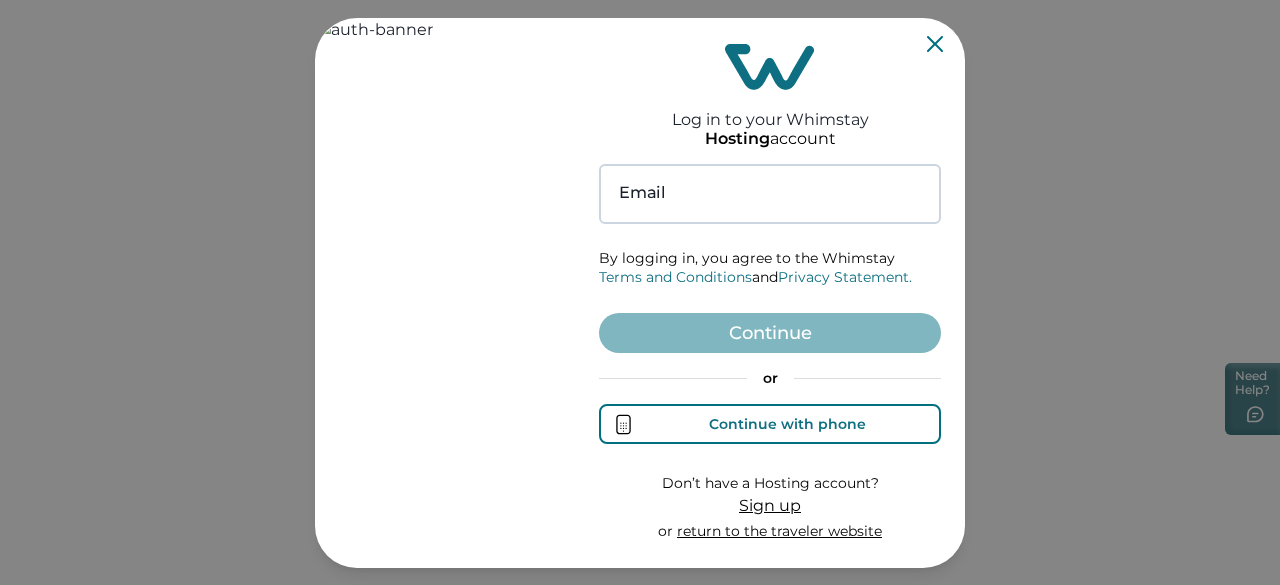 type 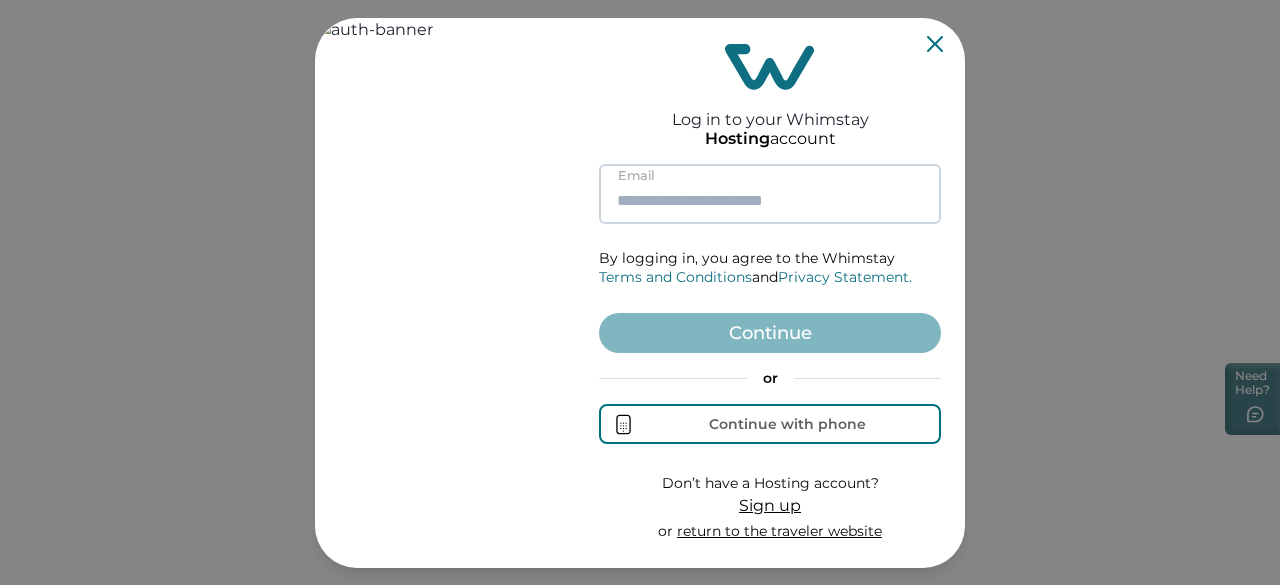 click at bounding box center [770, 194] 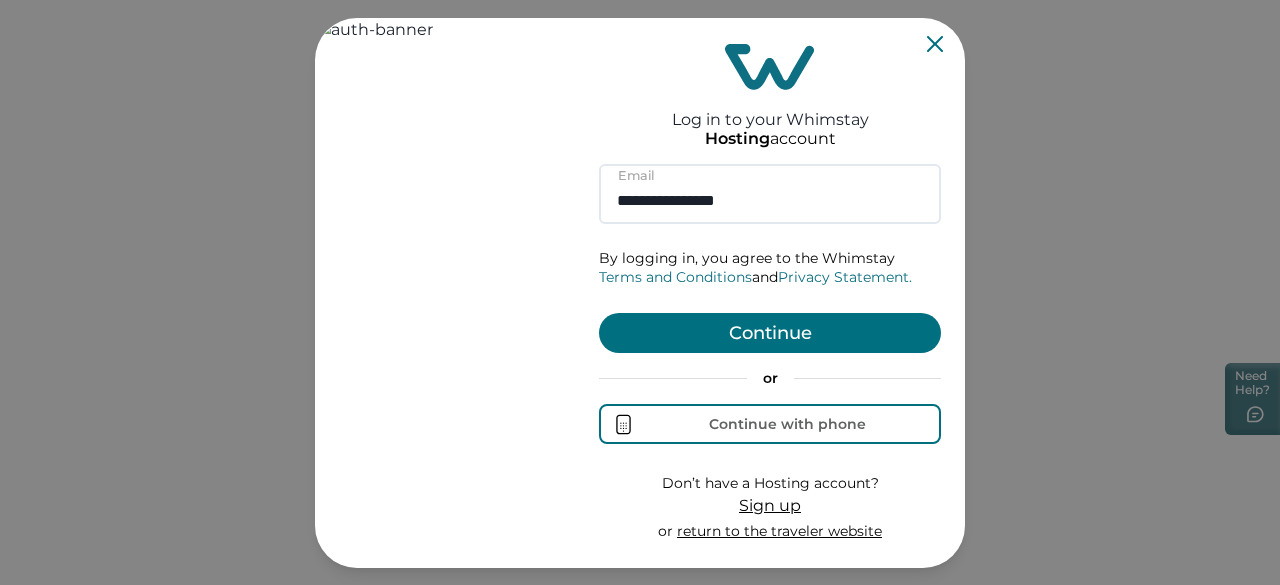type on "**********" 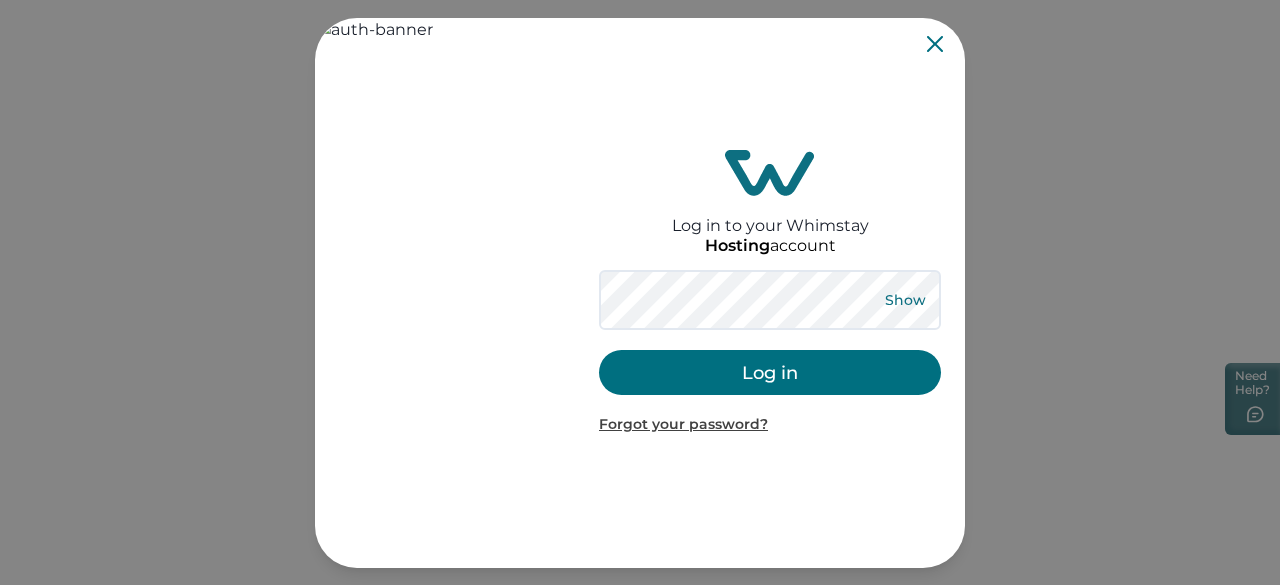 click on "Show" at bounding box center (905, 300) 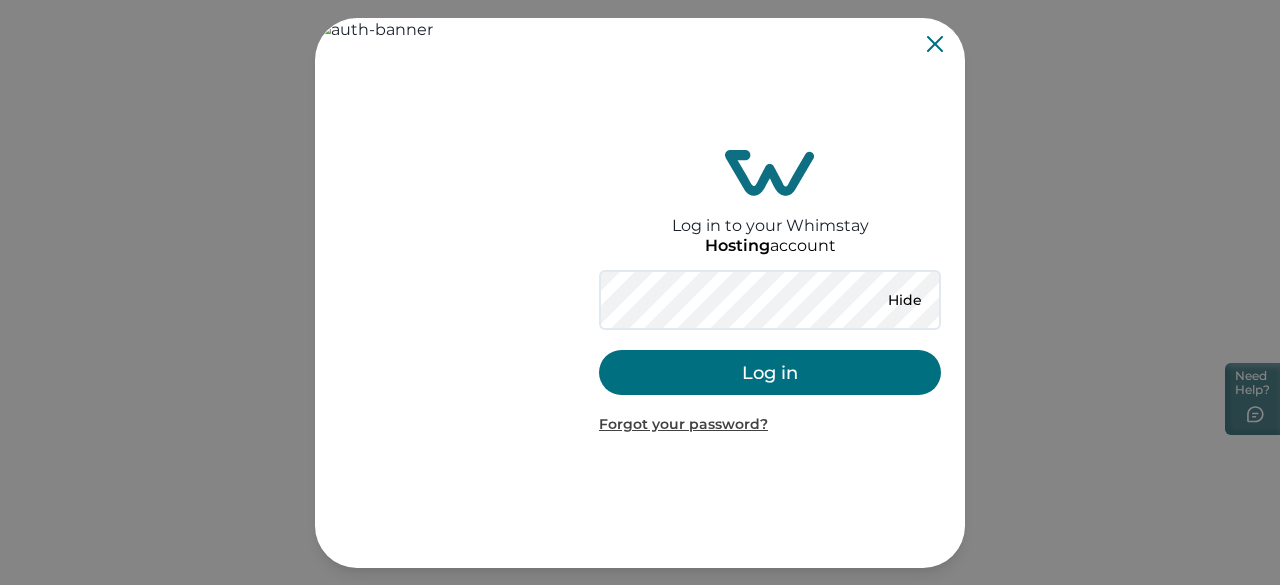 click on "Log in" at bounding box center [770, 372] 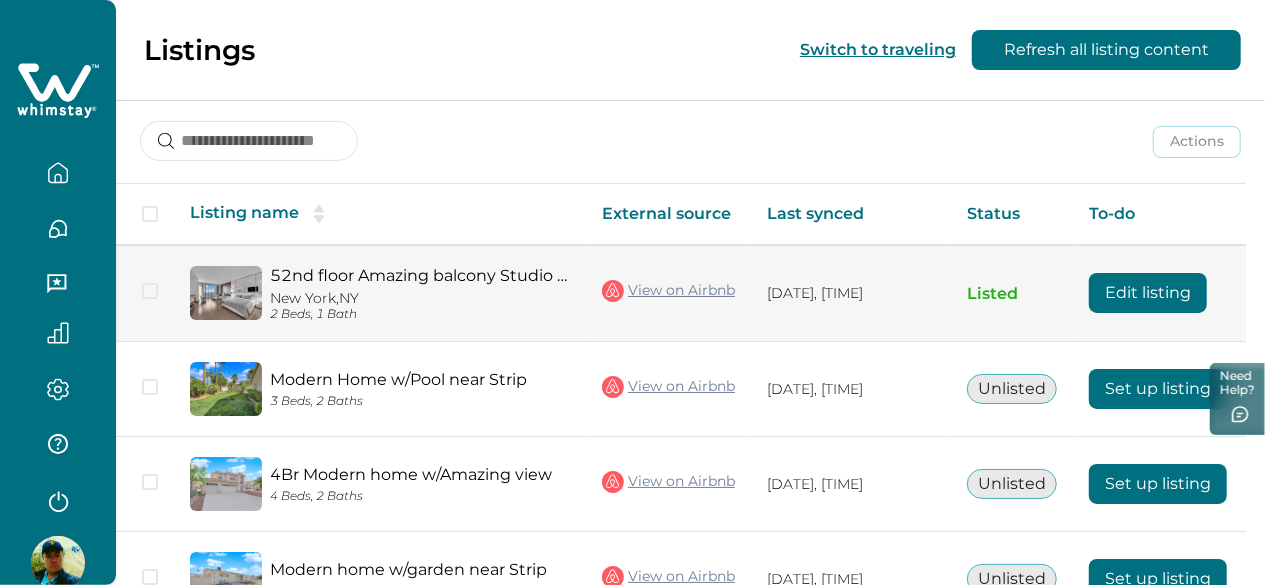 scroll, scrollTop: 272, scrollLeft: 0, axis: vertical 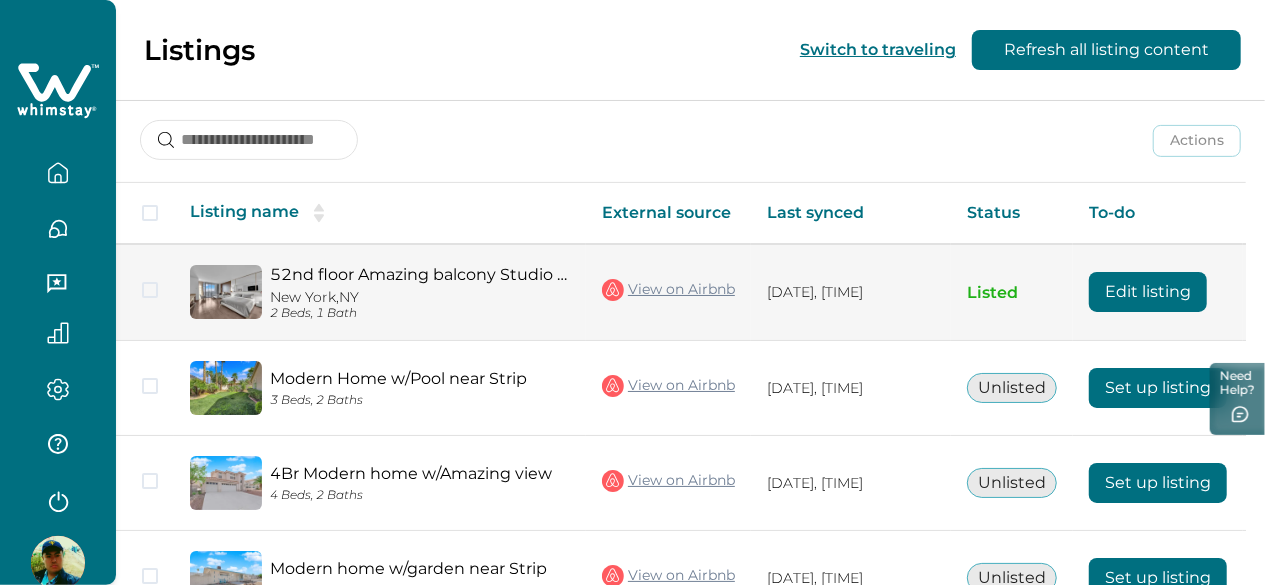 click on "Edit listing" at bounding box center (1148, 292) 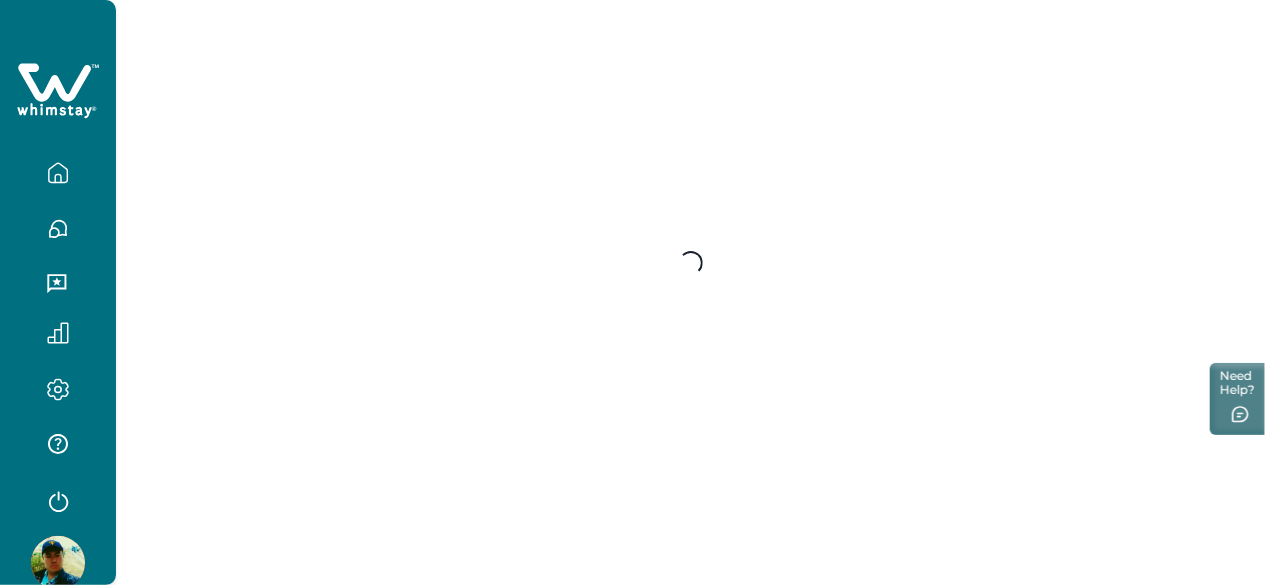scroll, scrollTop: 0, scrollLeft: 0, axis: both 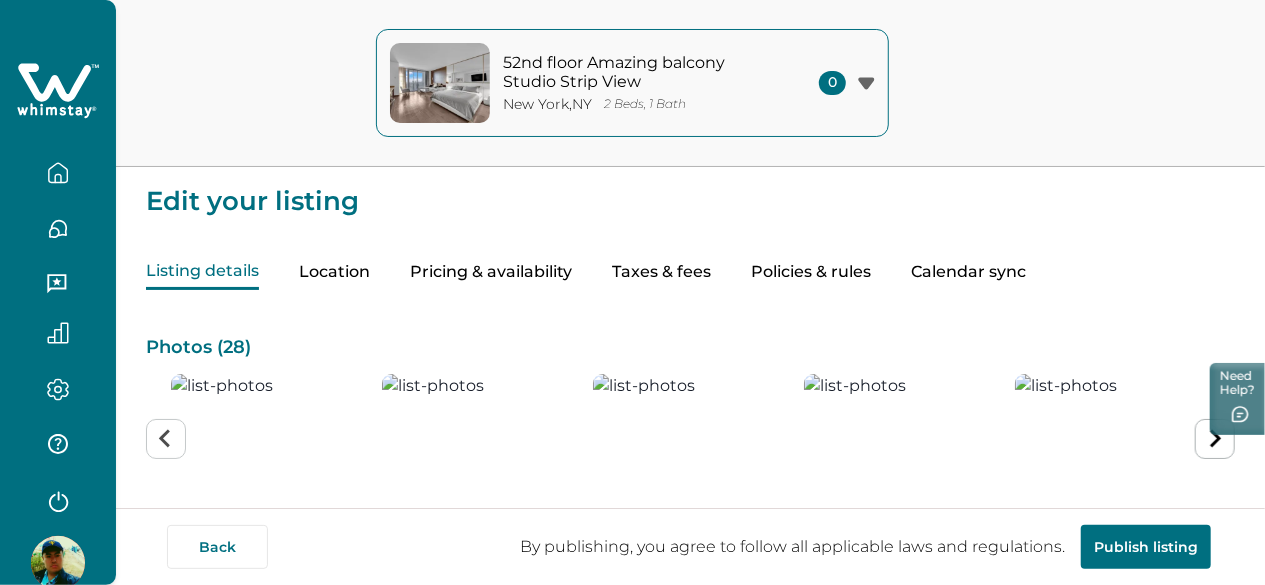 click on "Taxes & fees" at bounding box center [661, 272] 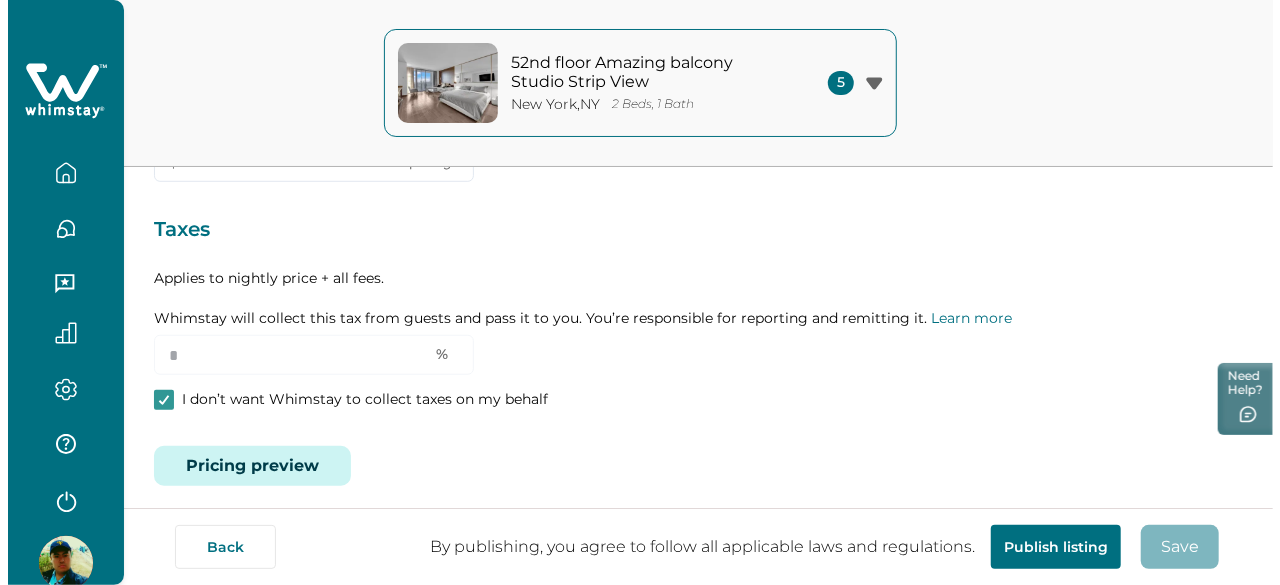 scroll, scrollTop: 592, scrollLeft: 0, axis: vertical 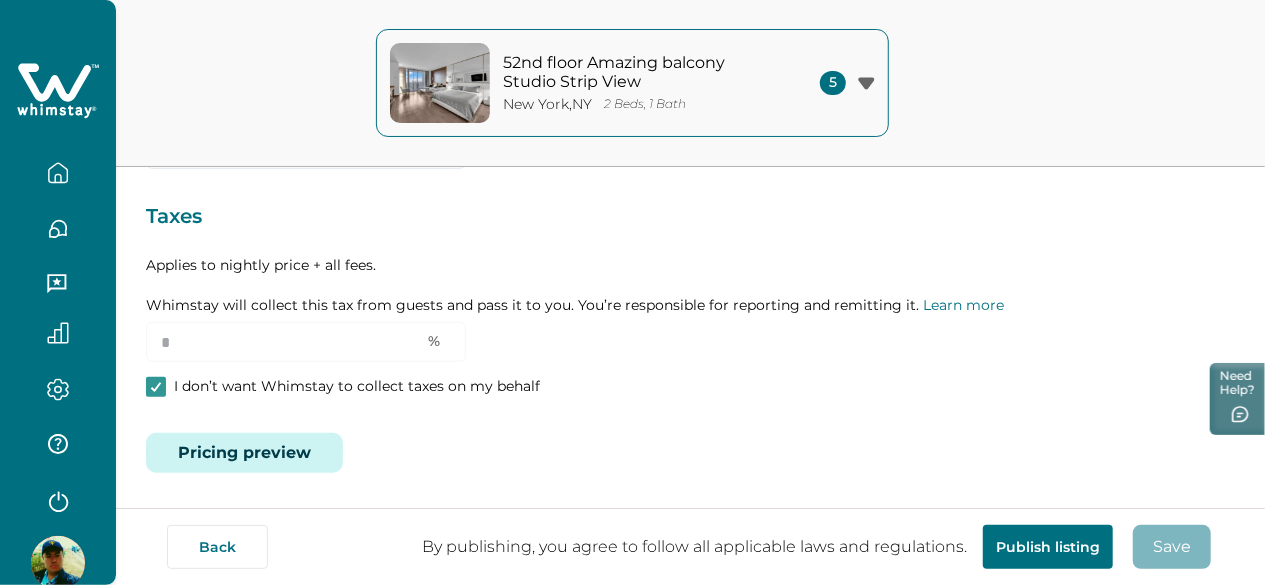 click on "Pricing preview" at bounding box center [244, 453] 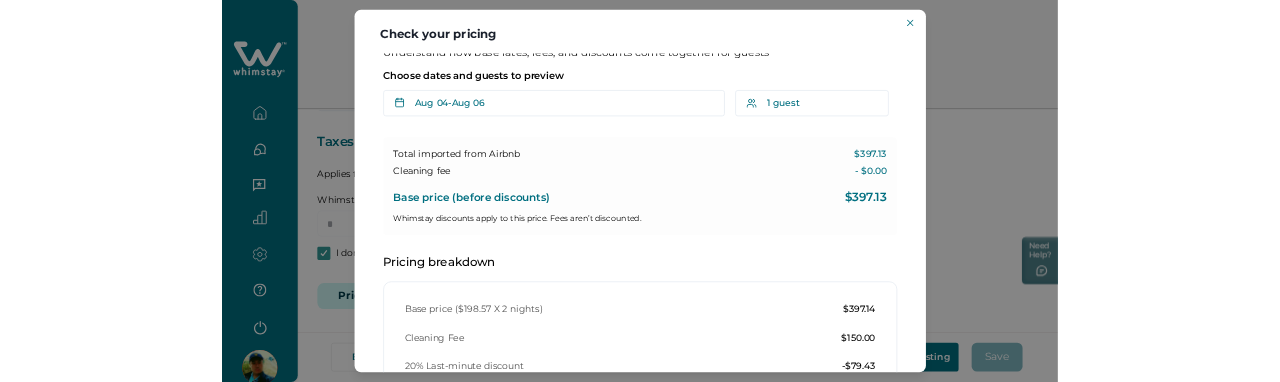 scroll, scrollTop: 10, scrollLeft: 0, axis: vertical 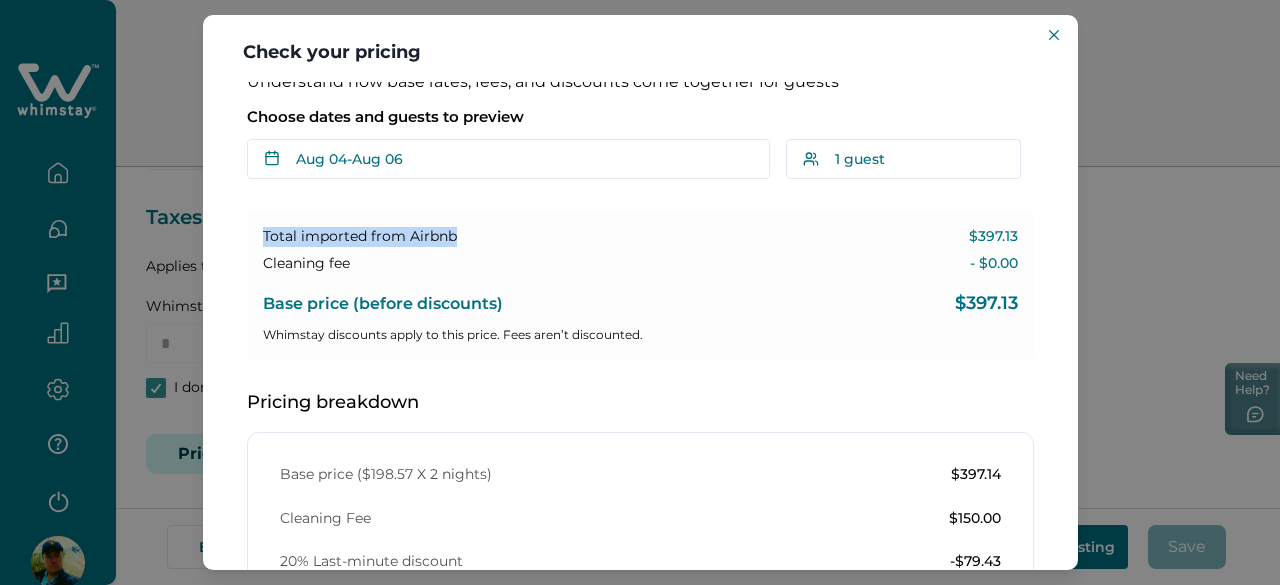 drag, startPoint x: 262, startPoint y: 239, endPoint x: 472, endPoint y: 233, distance: 210.0857 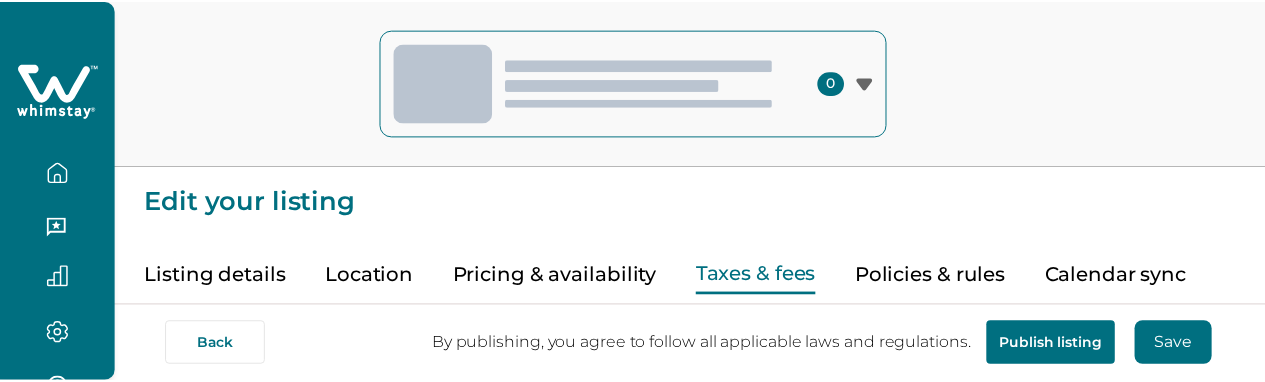 scroll, scrollTop: 0, scrollLeft: 0, axis: both 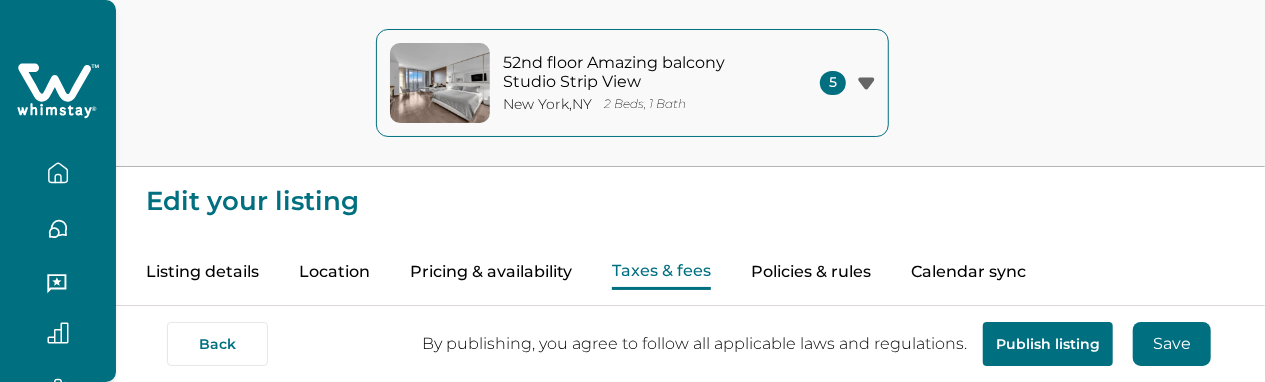 type on "***" 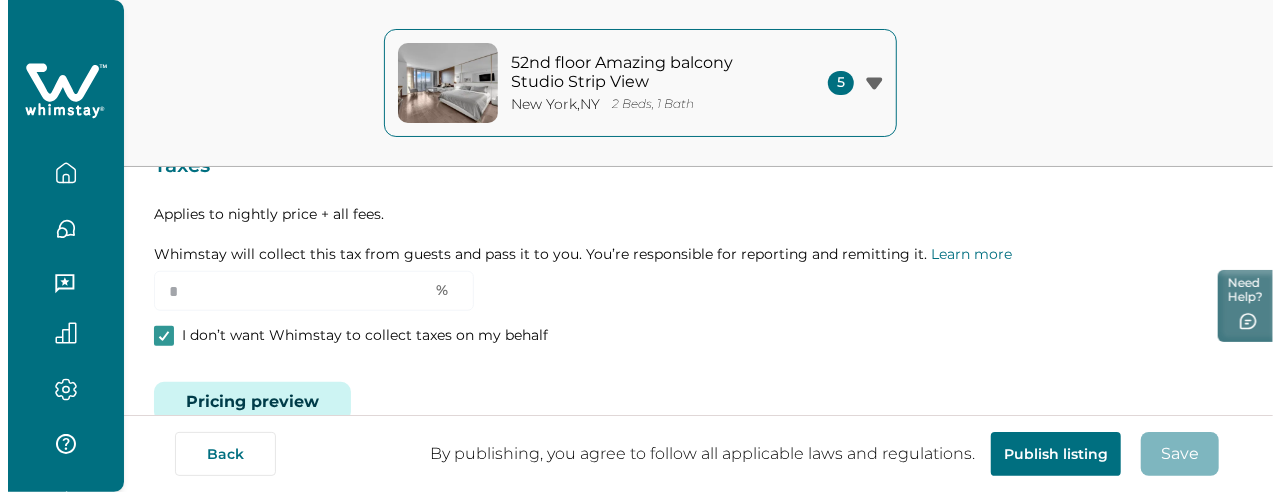scroll, scrollTop: 685, scrollLeft: 0, axis: vertical 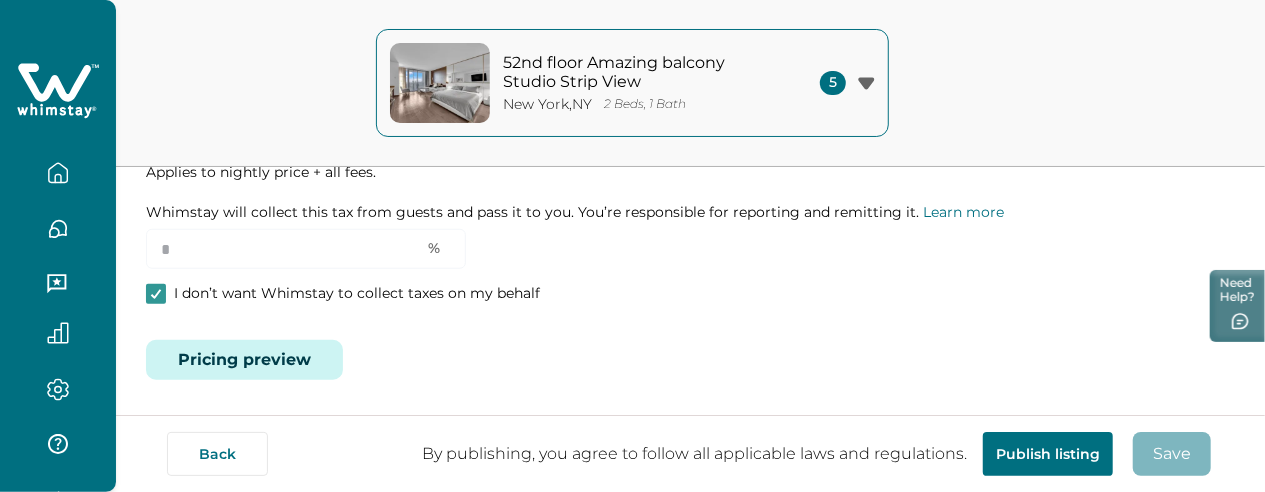 click on "Pricing preview" at bounding box center (244, 360) 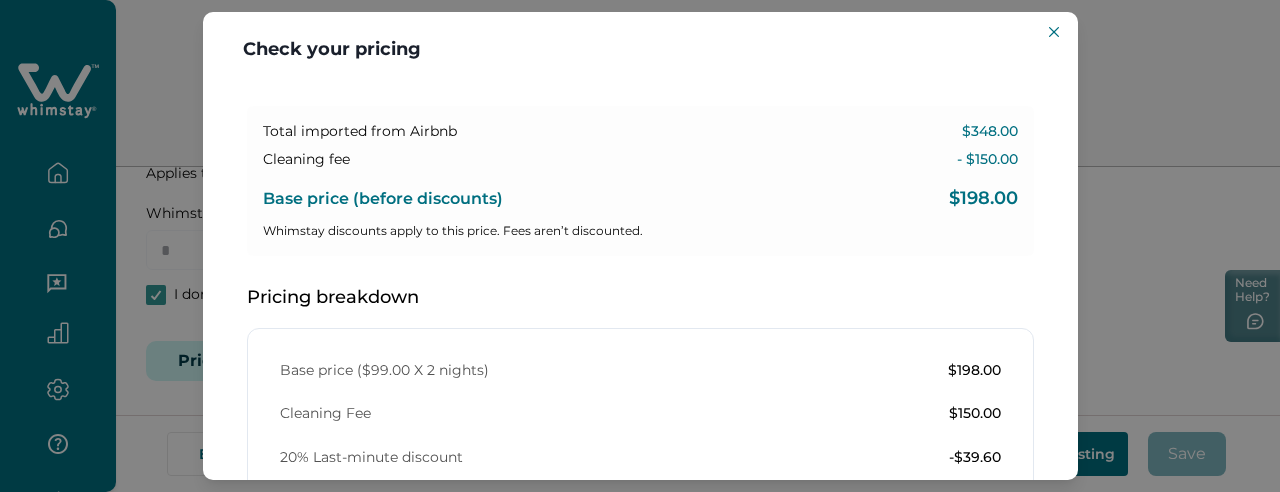 scroll, scrollTop: 112, scrollLeft: 1, axis: both 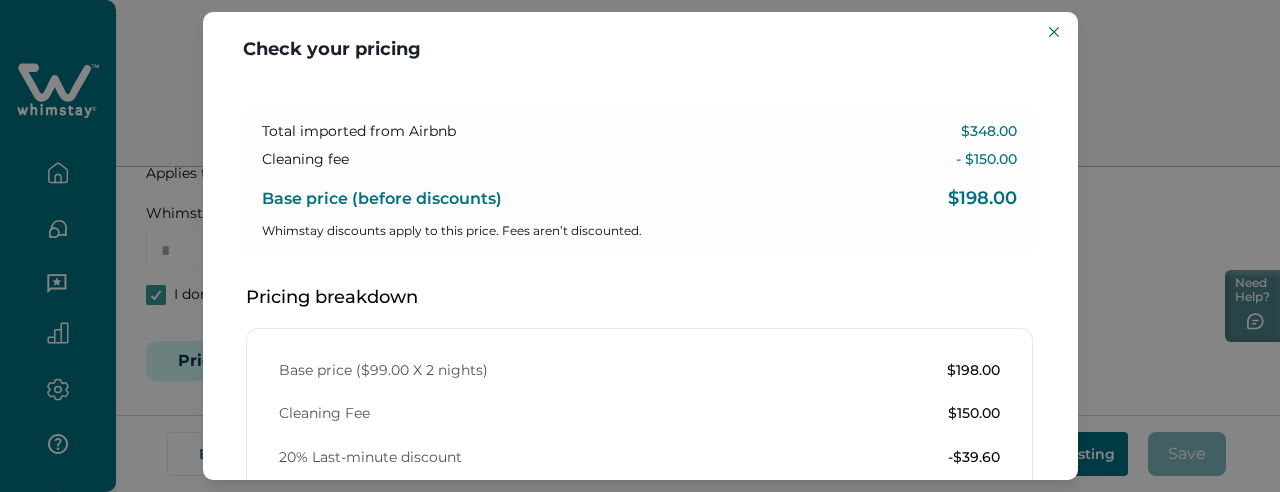 type 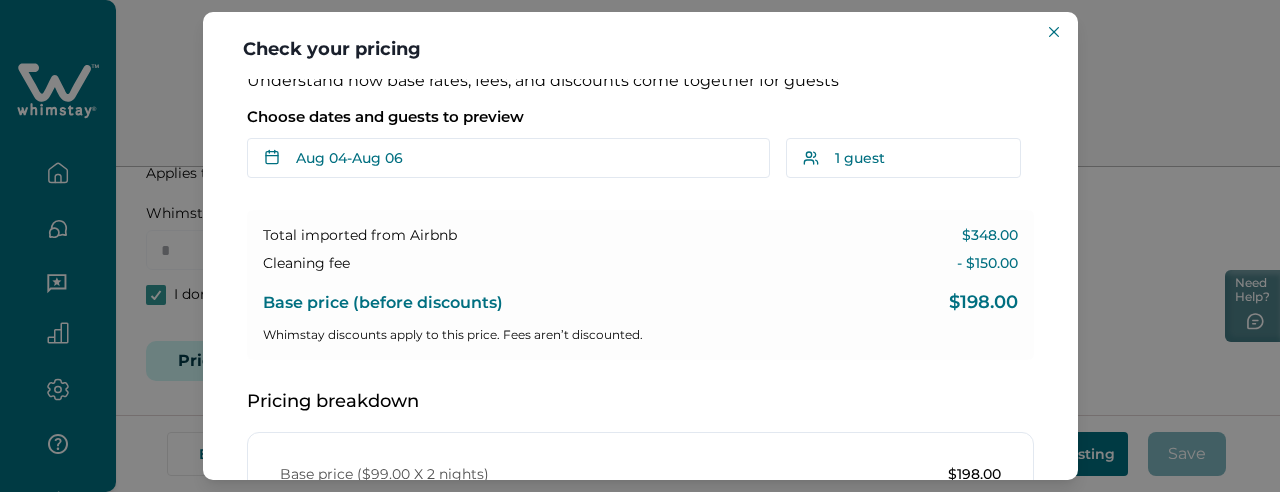 scroll, scrollTop: 7, scrollLeft: 0, axis: vertical 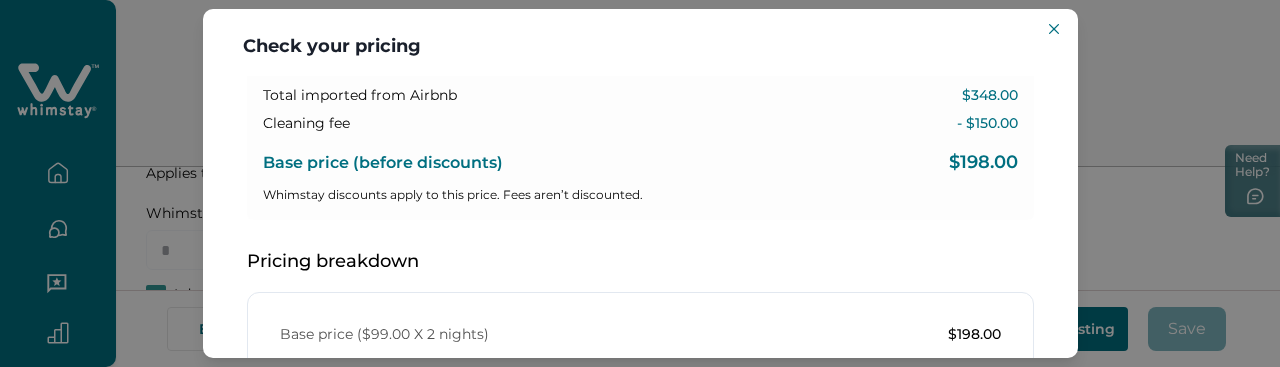 click on "Check your pricing Understand how base rates, fees, and discounts come together for guests Choose dates and guests to preview Aug 04  -  Aug 06 Su Mo Tu We Th Fr Sa Su Mo Tu We Th Fr Sa August 2025 Su Mo Tu We Th Fr Sa 1 2 3 4 5 6 7 8 9 10 11 12 13 14 15 16 17 18 19 20 21 22 23 24 25 26 27 28 29 30 31 September 2025 Su Mo Tu We Th Fr Sa 1 2 3 4 5 6 7 8 9 10 11 12 13 14 15 16 17 18 19 20 21 22 23 24 25 26 27 28 29 30 Clear dates Minimum nights vary 1 guest Adults Ages 18 or above 1 Children Ages 2-12 0 Pets Are you bringing a pet? 3 guests maximum, not including infants. Minimum renter age is 18. Pets are not allowed. Reset Apply Total imported from Airbnb $348.00 Cleaning fee - $150.00 Base price (before discounts) $198.00 Whimstay discounts apply to this price. Fees aren’t discounted. Pricing breakdown Base price ($99.00 X 2 nights)   $198.00 Cleaning Fee   $150.00 20% Last-minute discount   -$39.60 Host service fee (5%)   -$15.42 Taxes   (0%) $0.00 Total payout   $292.98  How discounts work" at bounding box center (640, 183) 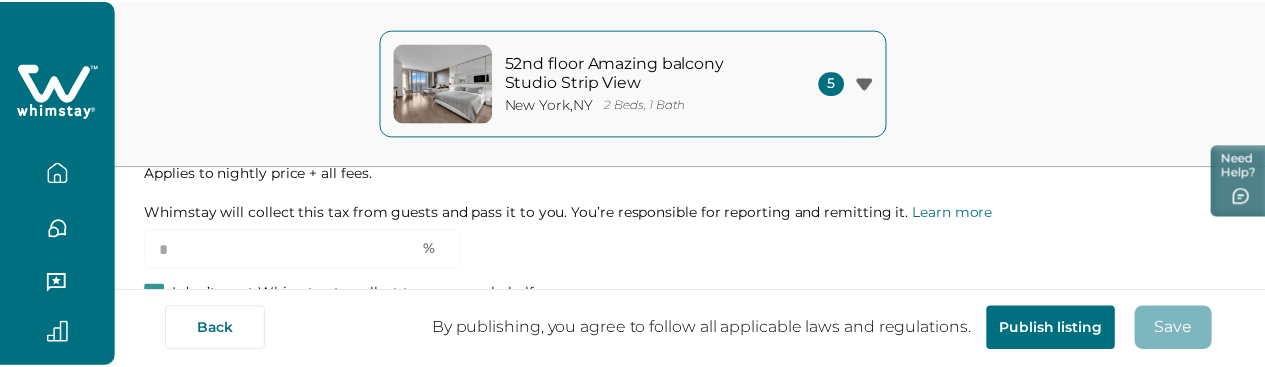 scroll, scrollTop: 698, scrollLeft: 0, axis: vertical 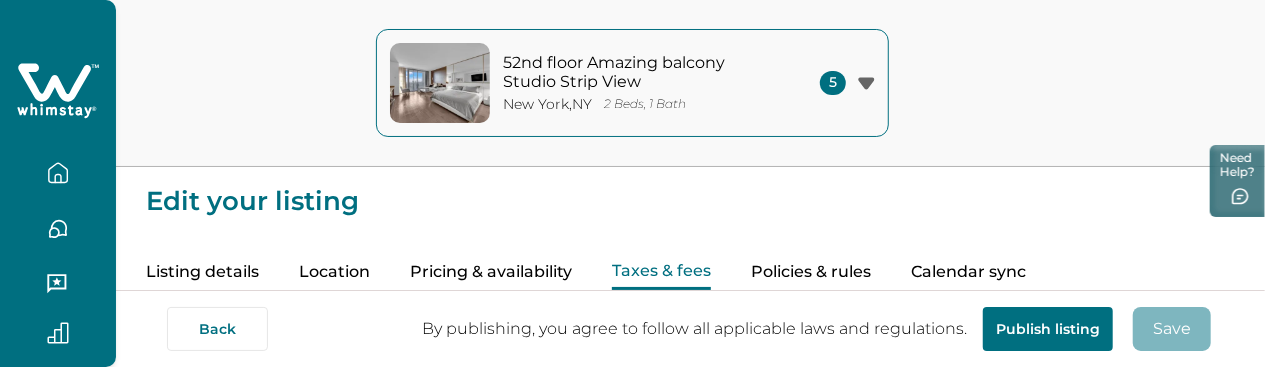 type on "***" 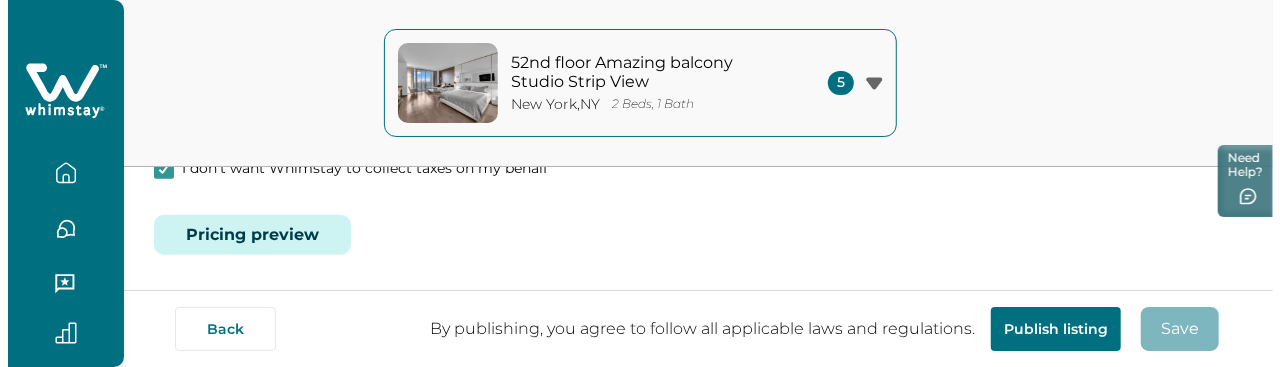 scroll, scrollTop: 810, scrollLeft: 0, axis: vertical 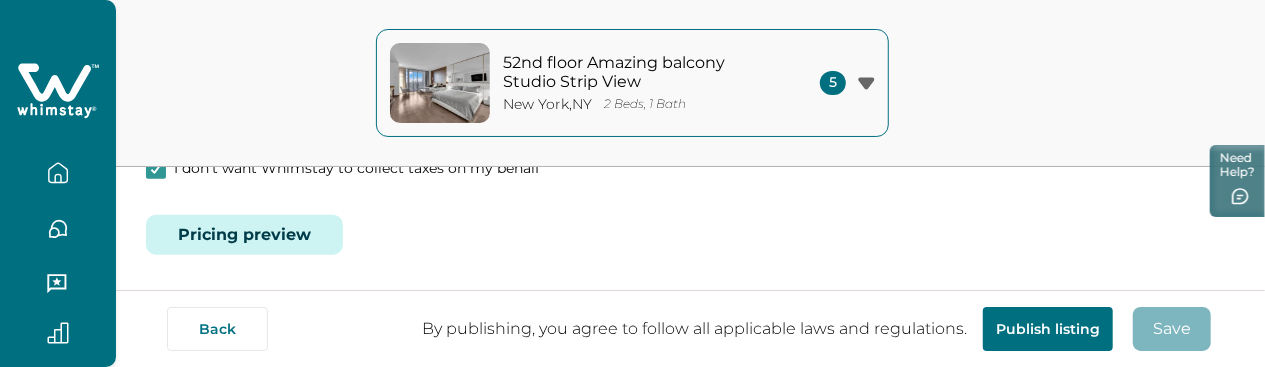 click on "Pricing preview" at bounding box center (244, 235) 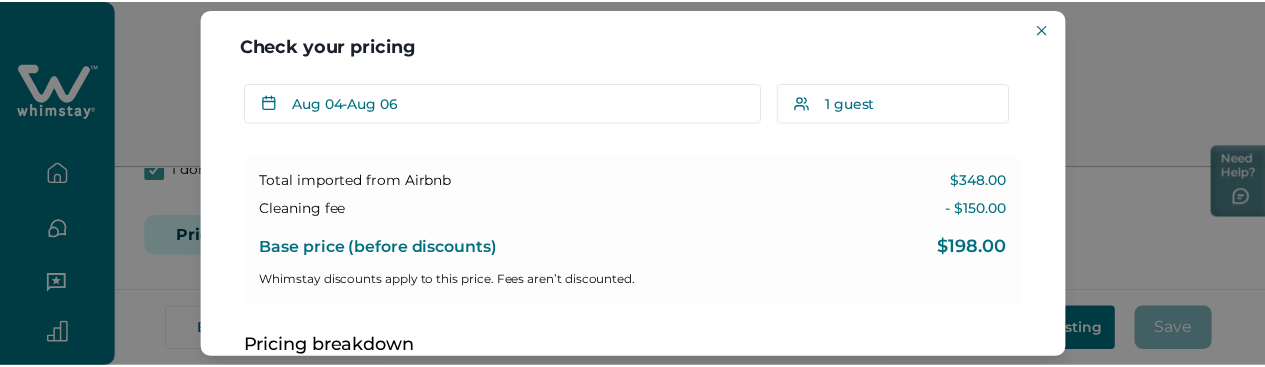 scroll, scrollTop: 61, scrollLeft: 0, axis: vertical 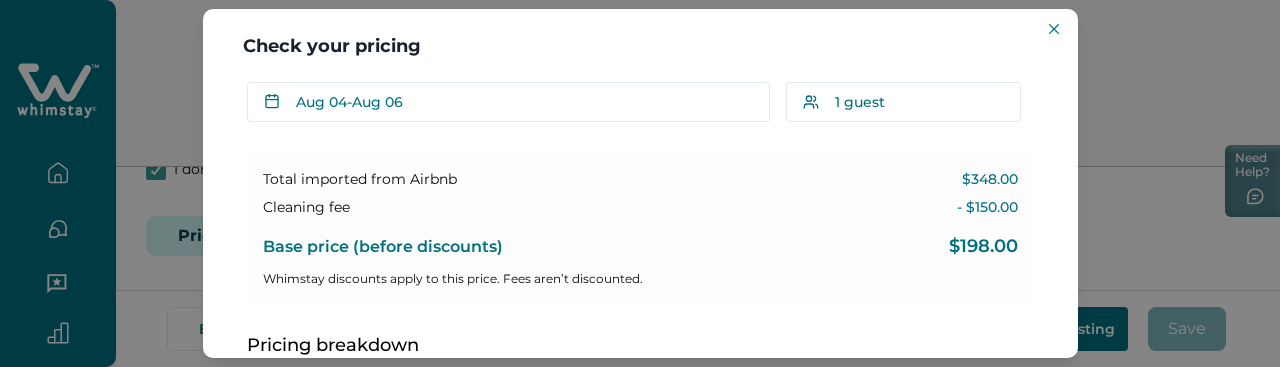 click on "Check your pricing Understand how base rates, fees, and discounts come together for guests Choose dates and guests to preview Aug 04  -  Aug 06 Su Mo Tu We Th Fr Sa Su Mo Tu We Th Fr Sa August 2025 Su Mo Tu We Th Fr Sa 1 2 3 4 5 6 7 8 9 10 11 12 13 14 15 16 17 18 19 20 21 22 23 24 25 26 27 28 29 30 31 September 2025 Su Mo Tu We Th Fr Sa 1 2 3 4 5 6 7 8 9 10 11 12 13 14 15 16 17 18 19 20 21 22 23 24 25 26 27 28 29 30 Clear dates Minimum nights vary 1 guest Adults Ages 18 or above 1 Children Ages 2-12 0 Pets Are you bringing a pet? 3 guests maximum, not including infants. Minimum renter age is 18. Pets are not allowed. Reset Apply Total imported from Airbnb $348.00 Cleaning fee - $150.00 Base price (before discounts) $198.00 Whimstay discounts apply to this price. Fees aren’t discounted. Pricing breakdown Base price ($99.00 X 2 nights)   $198.00 Cleaning Fee   $150.00 20% Last-minute discount   -$39.60 Host service fee (5%)   -$15.42 Taxes   (0%) $0.00 Total payout   $292.98  How discounts work" at bounding box center [640, 183] 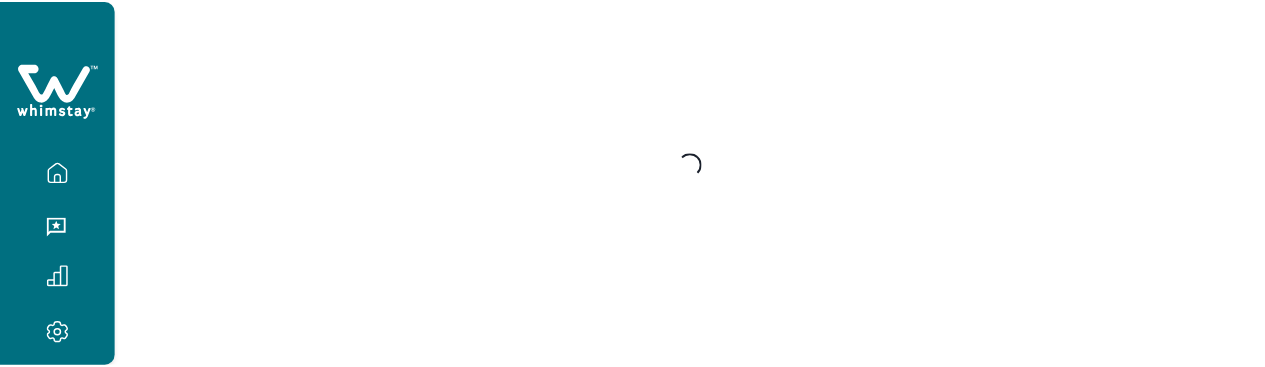 scroll, scrollTop: 0, scrollLeft: 0, axis: both 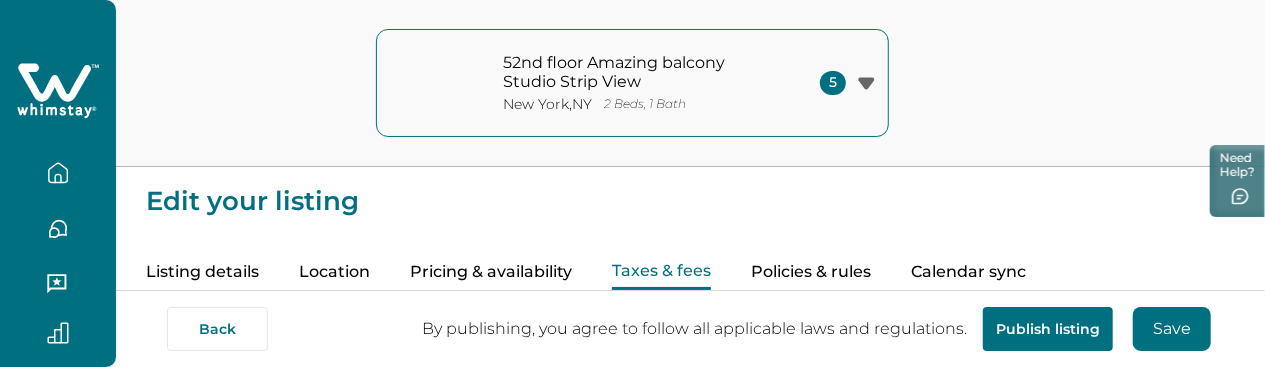 type on "***" 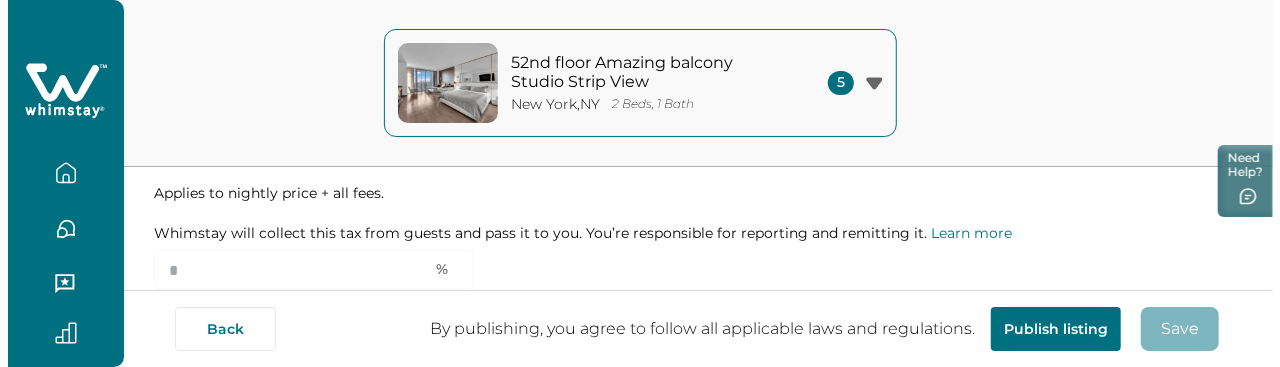 scroll, scrollTop: 810, scrollLeft: 0, axis: vertical 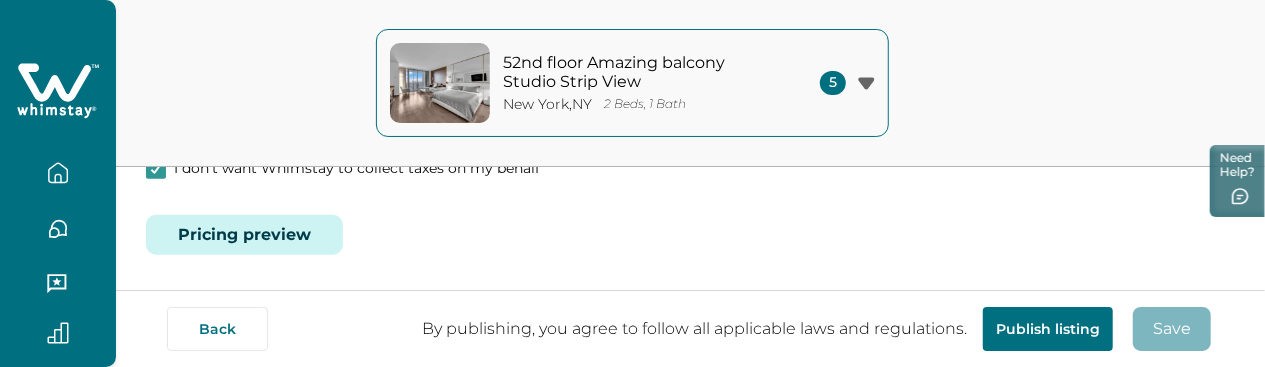click on "Pricing preview" at bounding box center (244, 235) 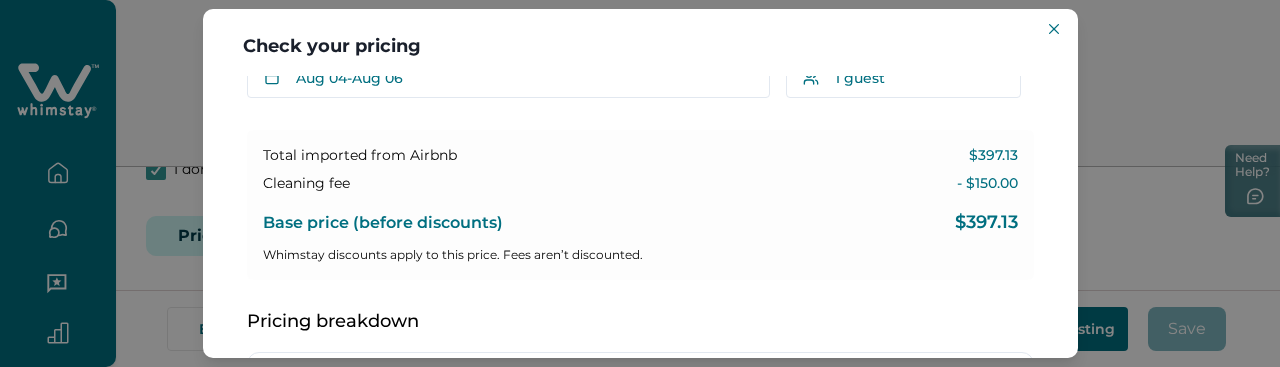 scroll, scrollTop: 29, scrollLeft: 0, axis: vertical 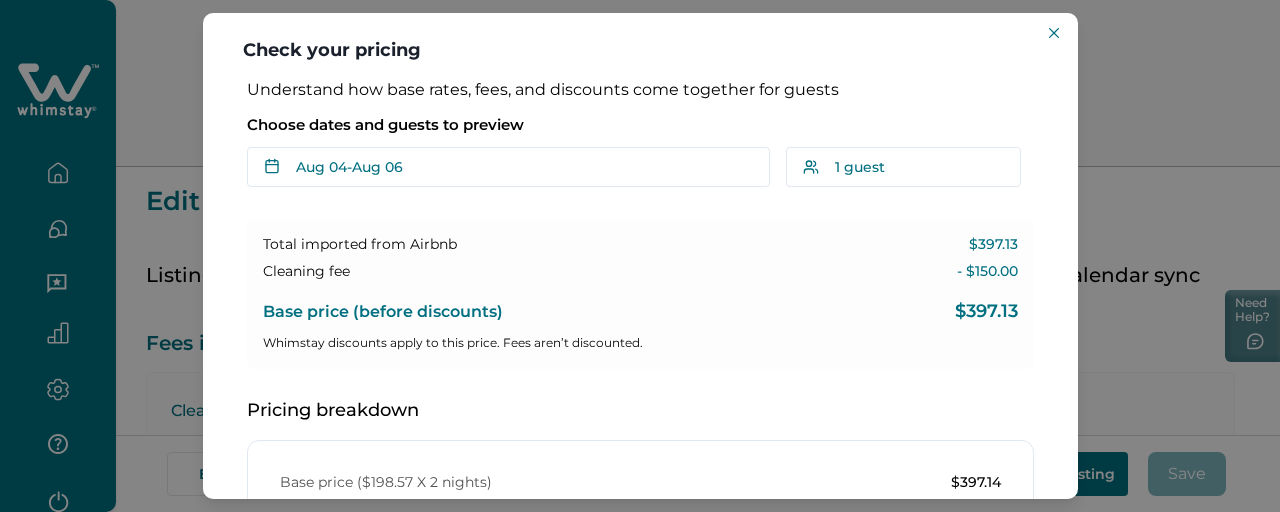 click on "Check your pricing Understand how base rates, fees, and discounts come together for guests Choose dates and guests to preview August 04  -  August 07 August 2025 September 2025 Clear dates Minimum nights vary 1 guest Adults Ages 18 or above 1 Children Ages 2-12 0 Pets Are you bringing a pet? 3 guests maximum, not including infants. Minimum renter age is 18. Pets are not allowed. Reset Apply Total imported from Airbnb $397.13 Cleaning fee - $150.00 Base price (before discounts) $397.13 Whimstay discounts apply to this price. Fees aren’t discounted. Pricing breakdown Base price ($198.57 X 2 nights)   $397.14 Cleaning Fee   $150.00 20% Last-minute discount   -$79.43 Host service fee (5%)   -$23.39 Taxes   (0%) $0.00 Total payout   $444.32  How discounts work" at bounding box center [640, 256] 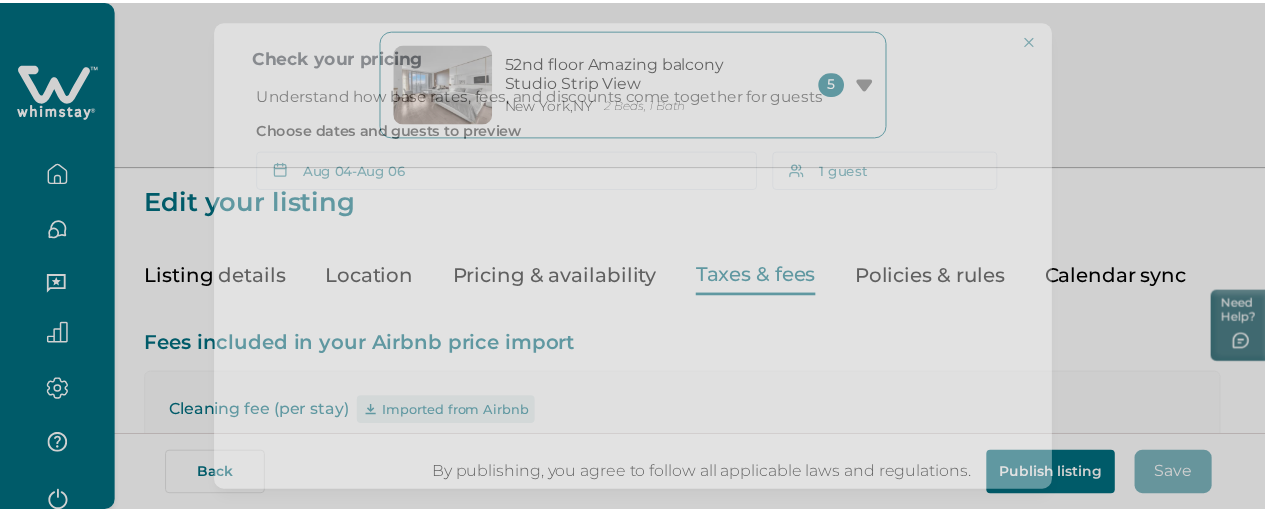 scroll, scrollTop: 665, scrollLeft: 0, axis: vertical 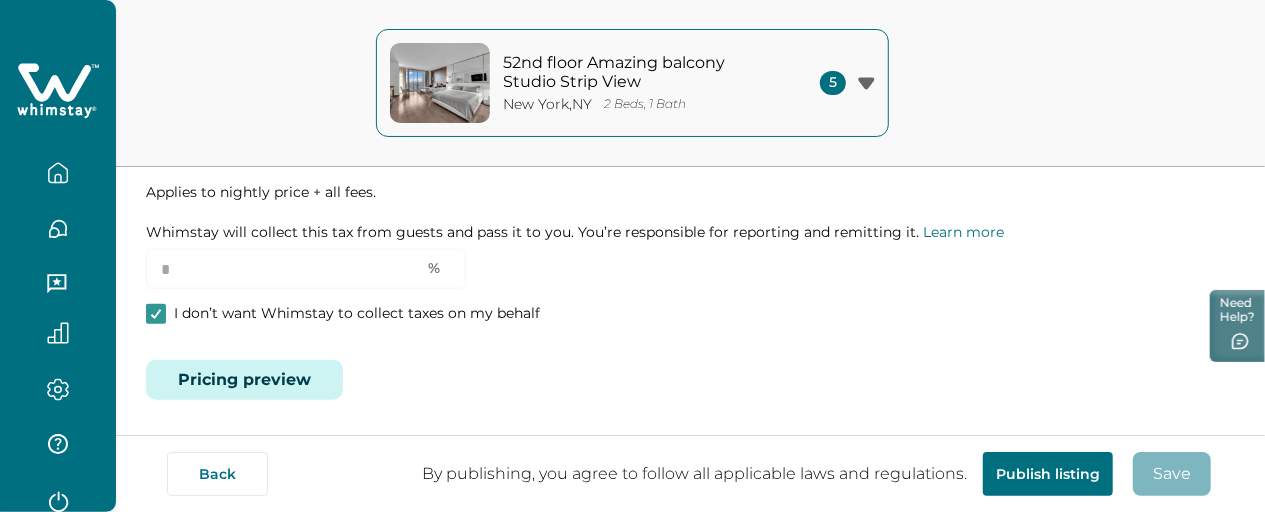 click at bounding box center [58, 173] 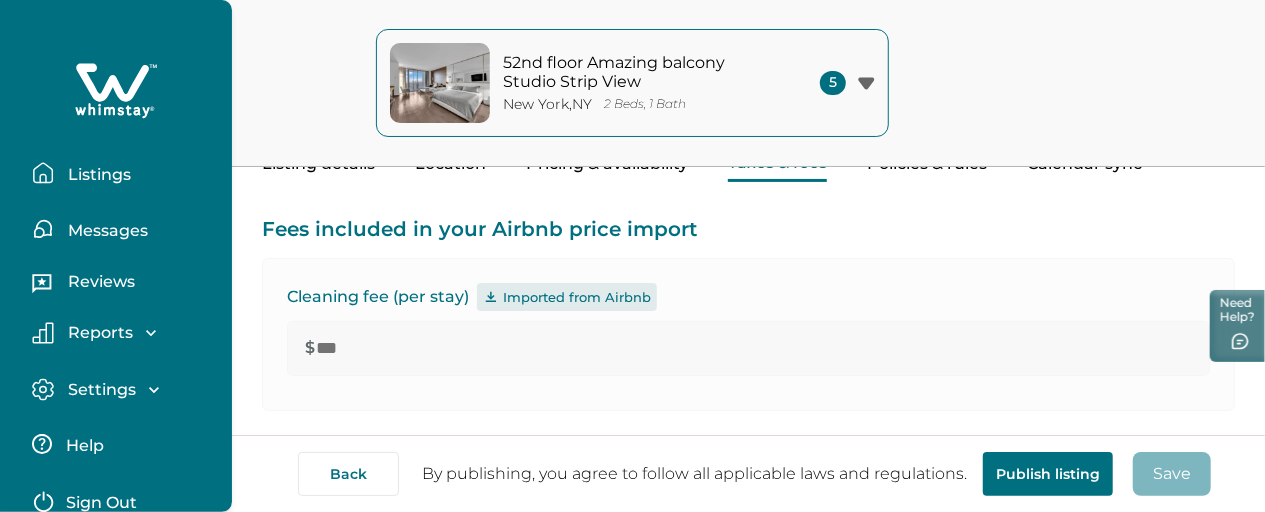 scroll, scrollTop: 114, scrollLeft: 0, axis: vertical 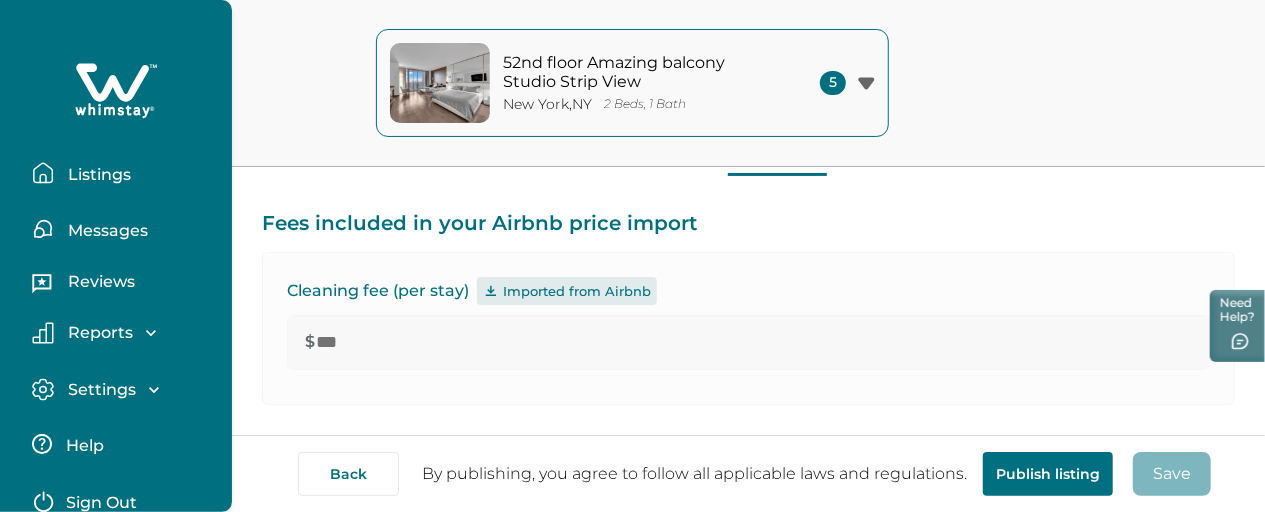type 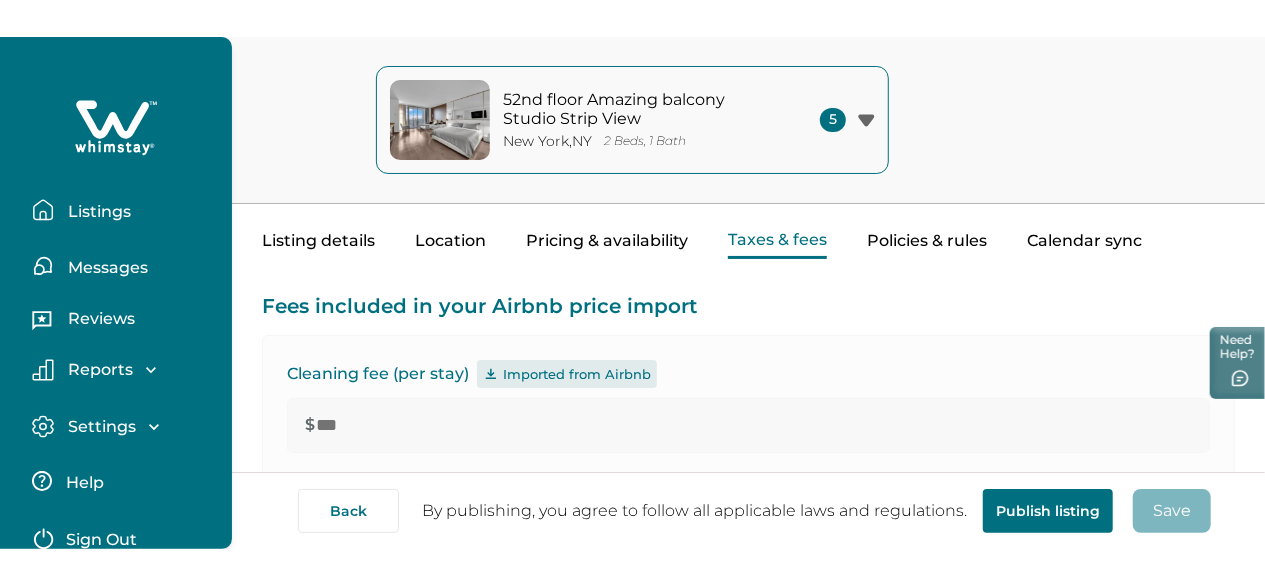 scroll, scrollTop: 69, scrollLeft: 0, axis: vertical 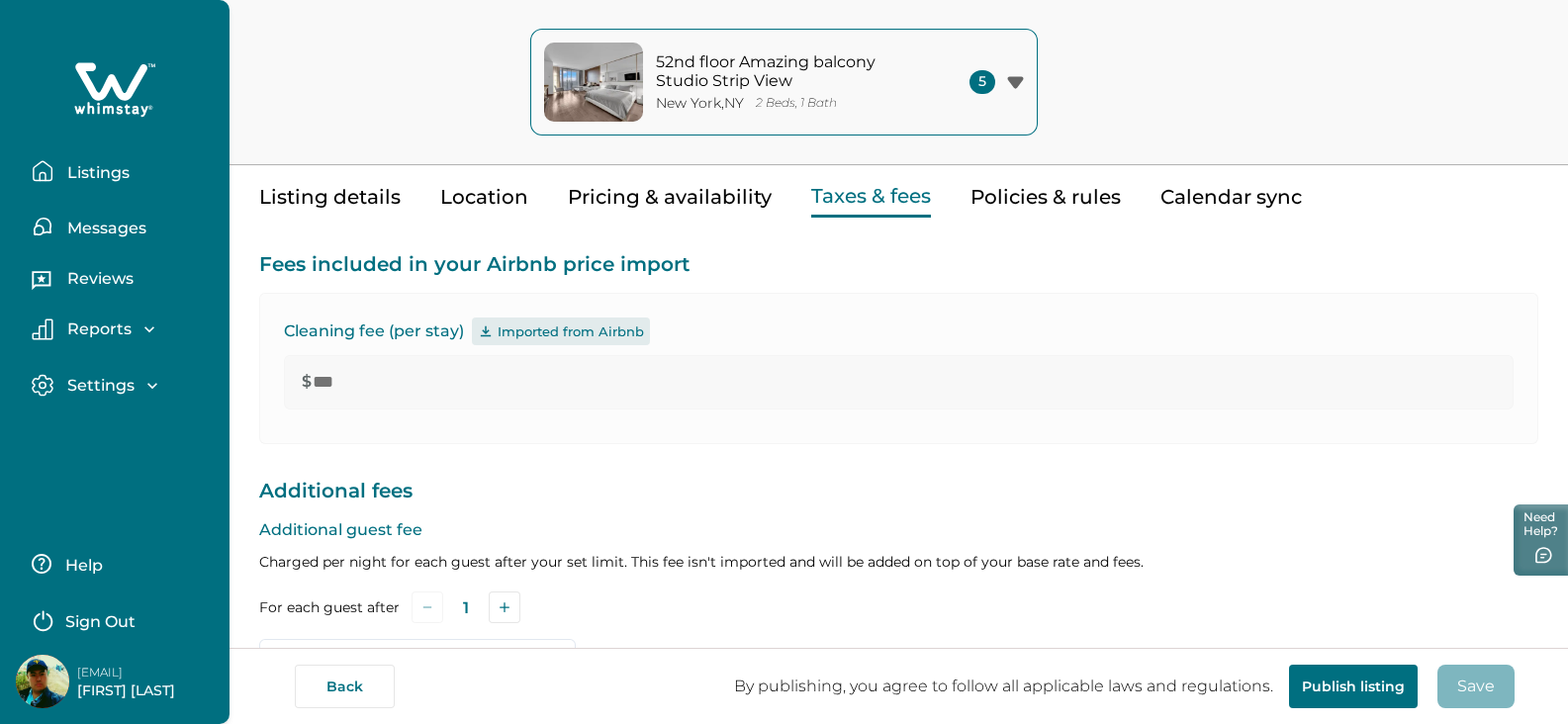 click 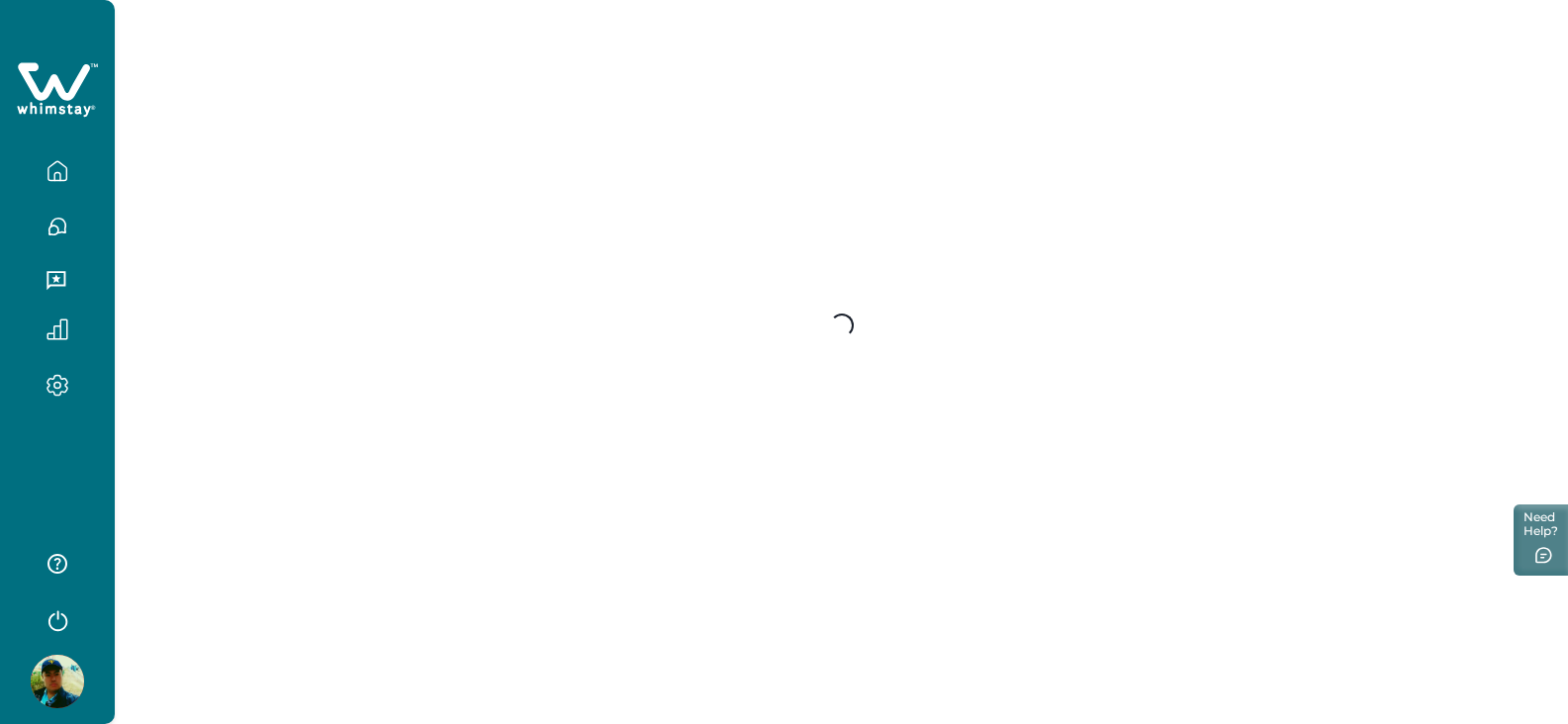 scroll, scrollTop: 0, scrollLeft: 0, axis: both 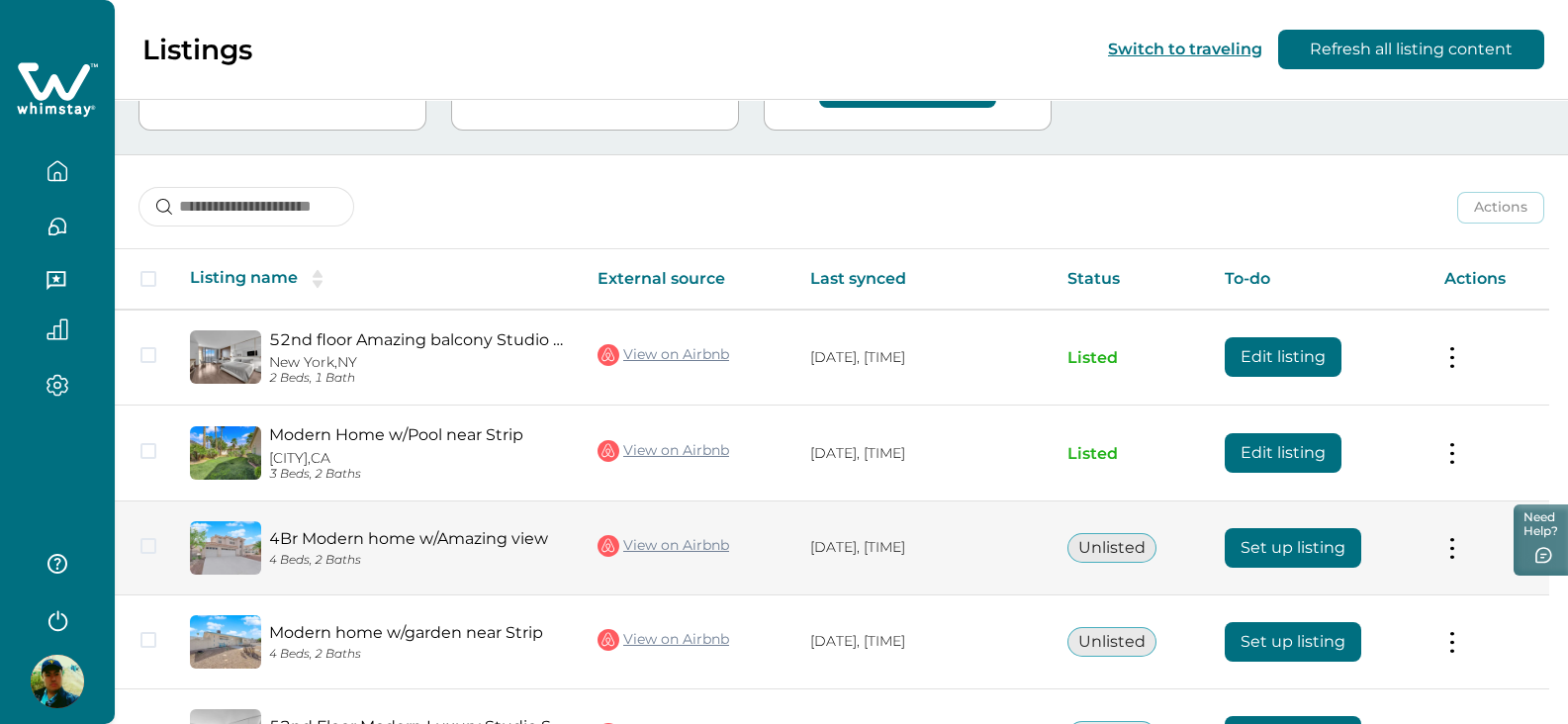 click on "Set up listing" at bounding box center (1293, 548) 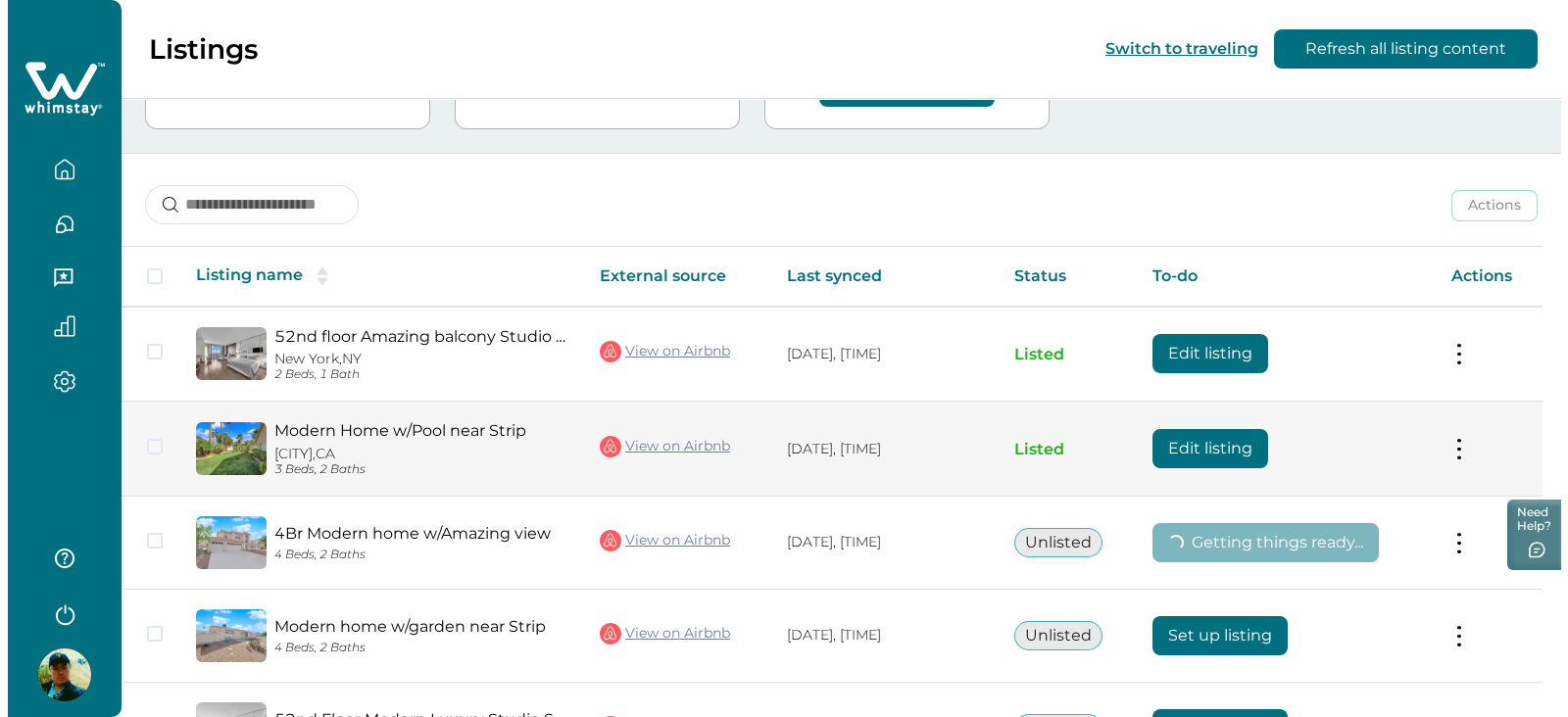 scroll, scrollTop: 0, scrollLeft: 0, axis: both 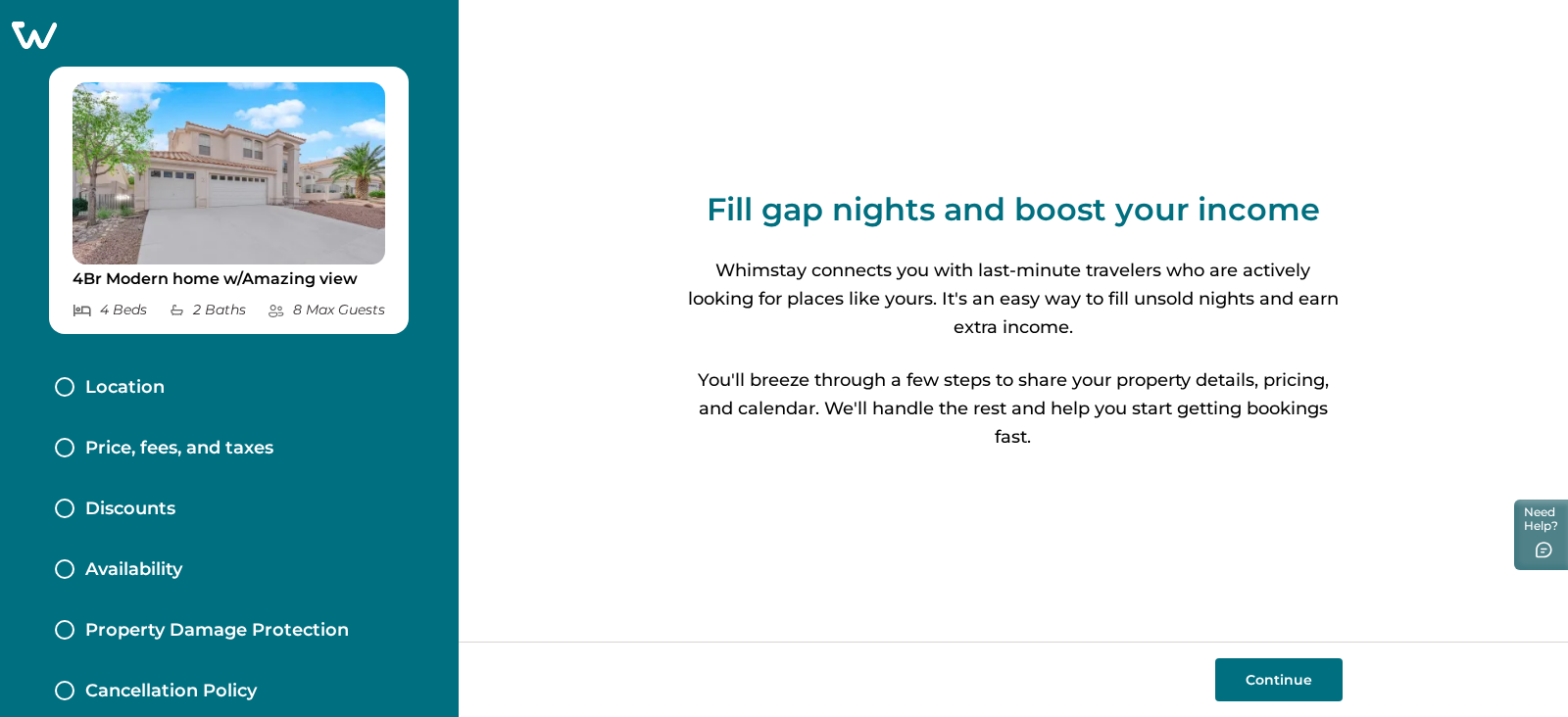 click on "Price, fees, and taxes" at bounding box center (179, 449) 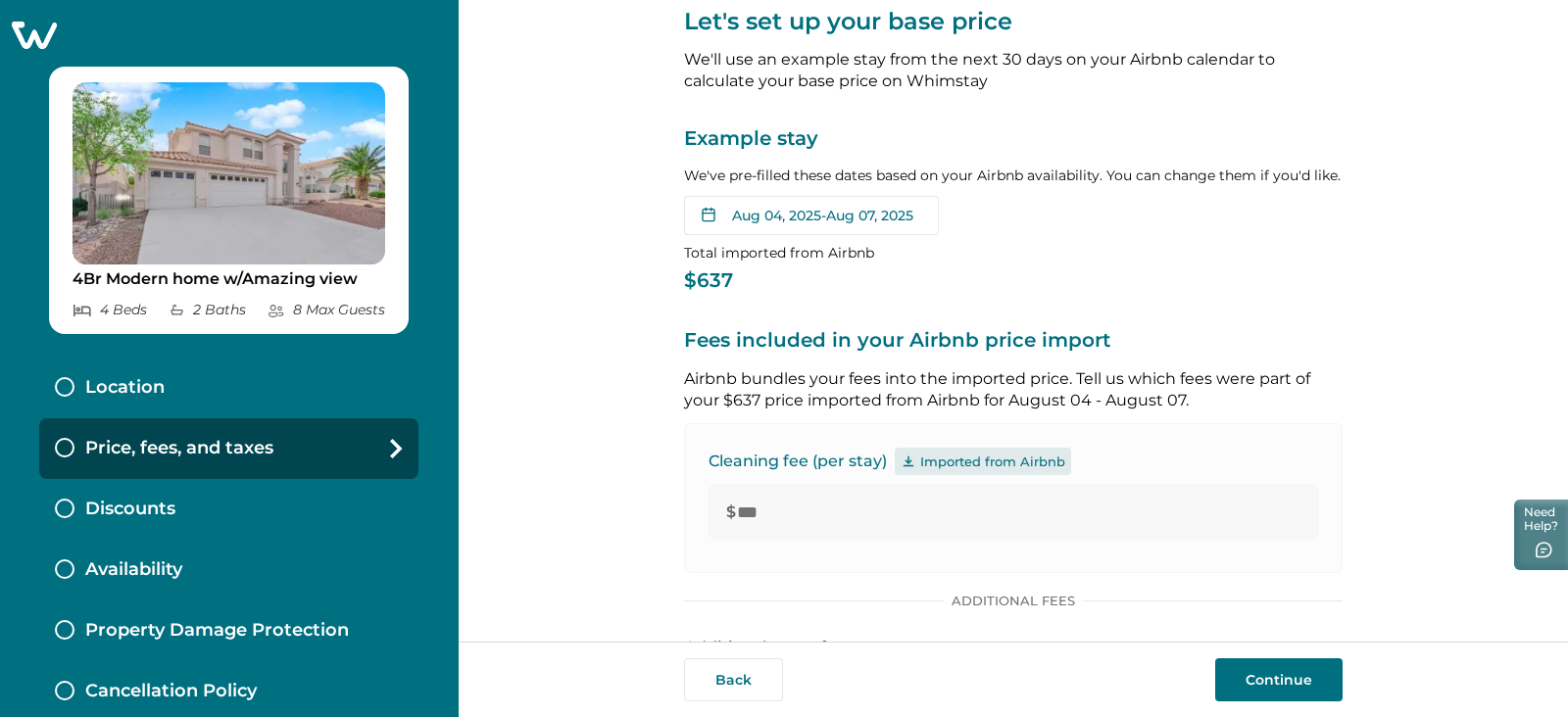 scroll, scrollTop: 51, scrollLeft: 0, axis: vertical 